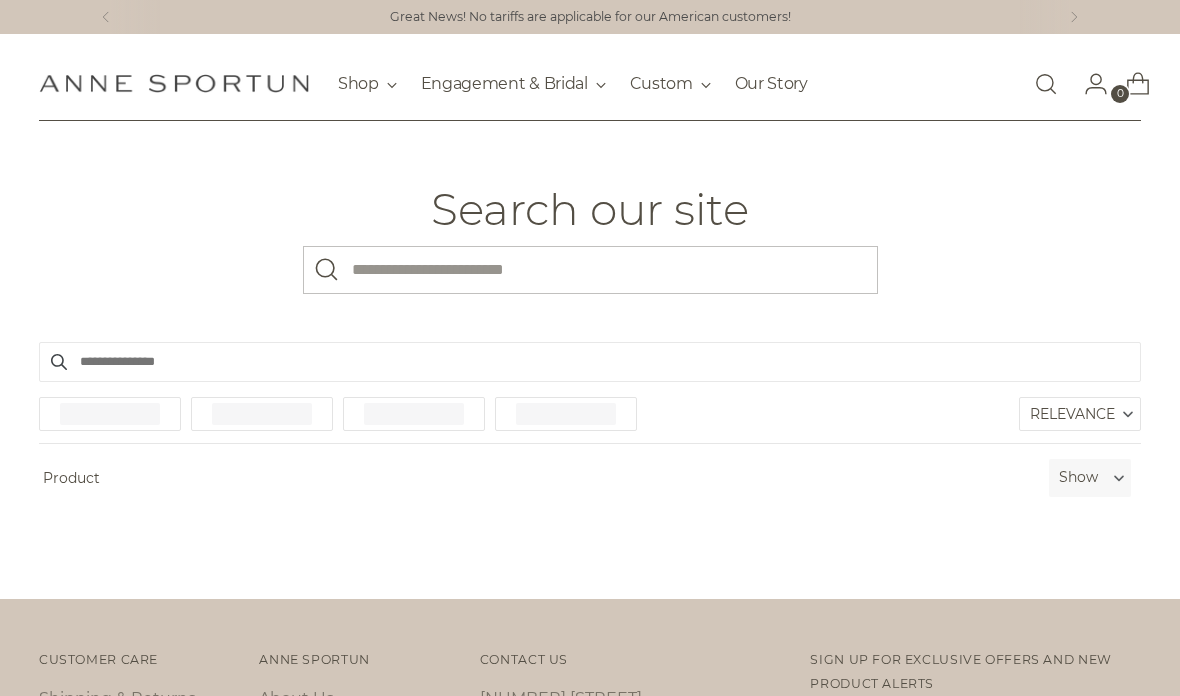 scroll, scrollTop: 0, scrollLeft: 0, axis: both 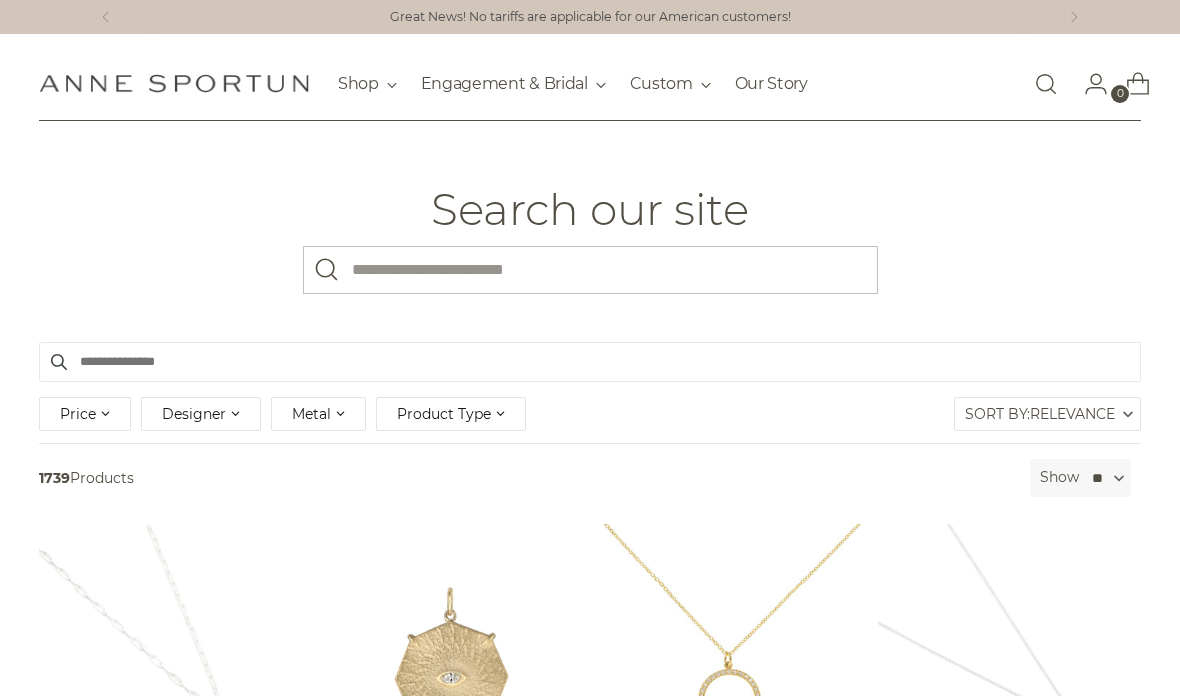 click on "What are you looking for?" at bounding box center [590, 270] 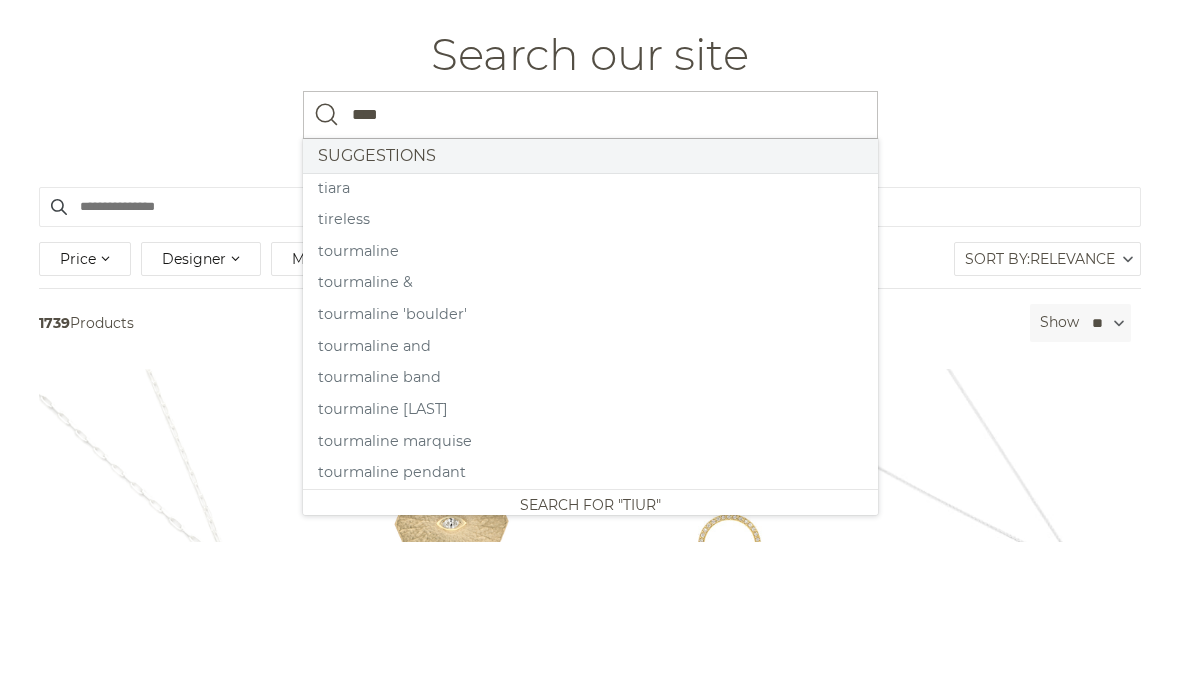 type on "****" 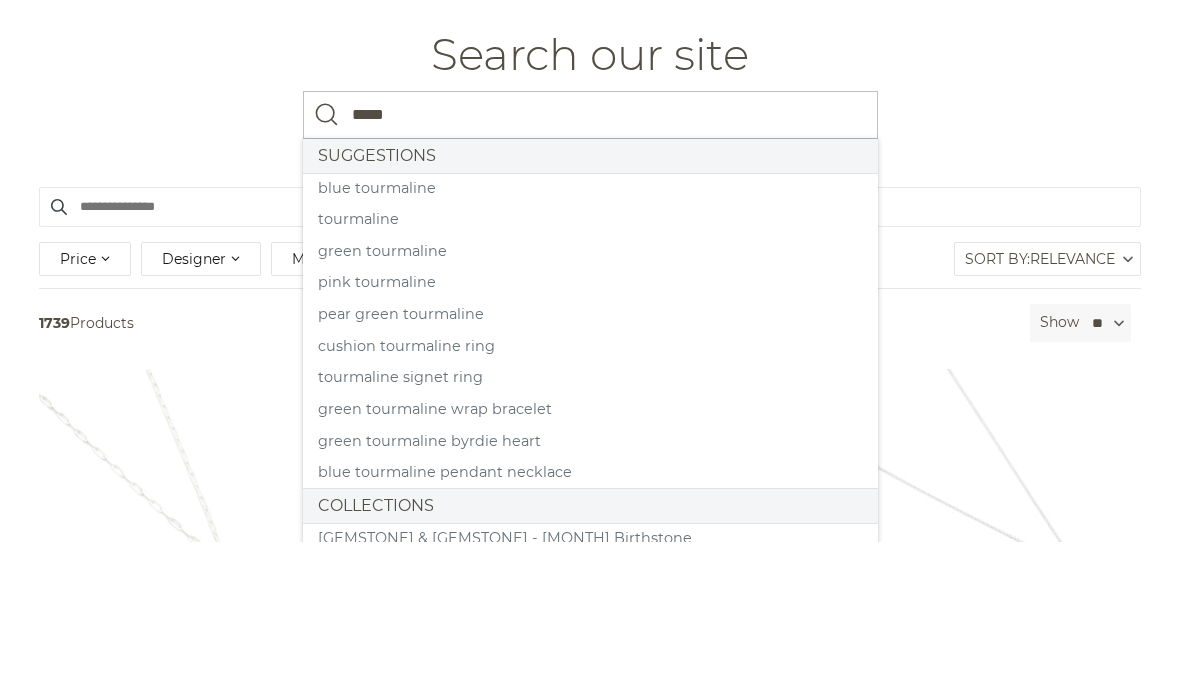click on "tourmaline" at bounding box center (590, 375) 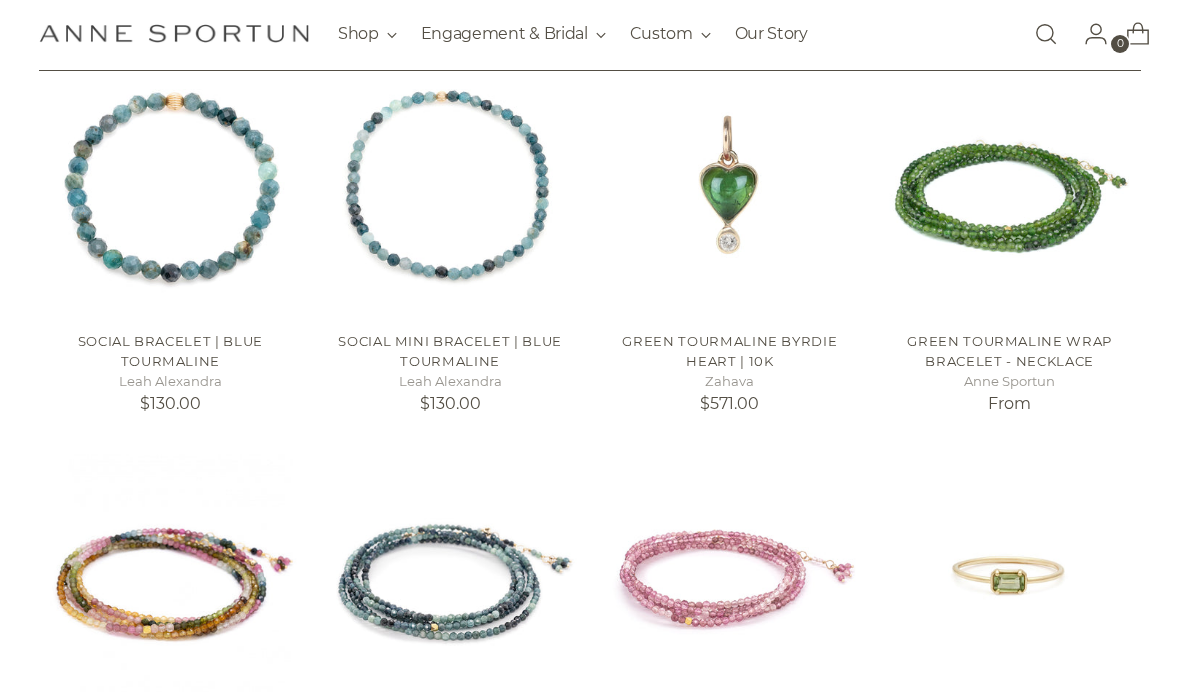 scroll, scrollTop: 470, scrollLeft: 0, axis: vertical 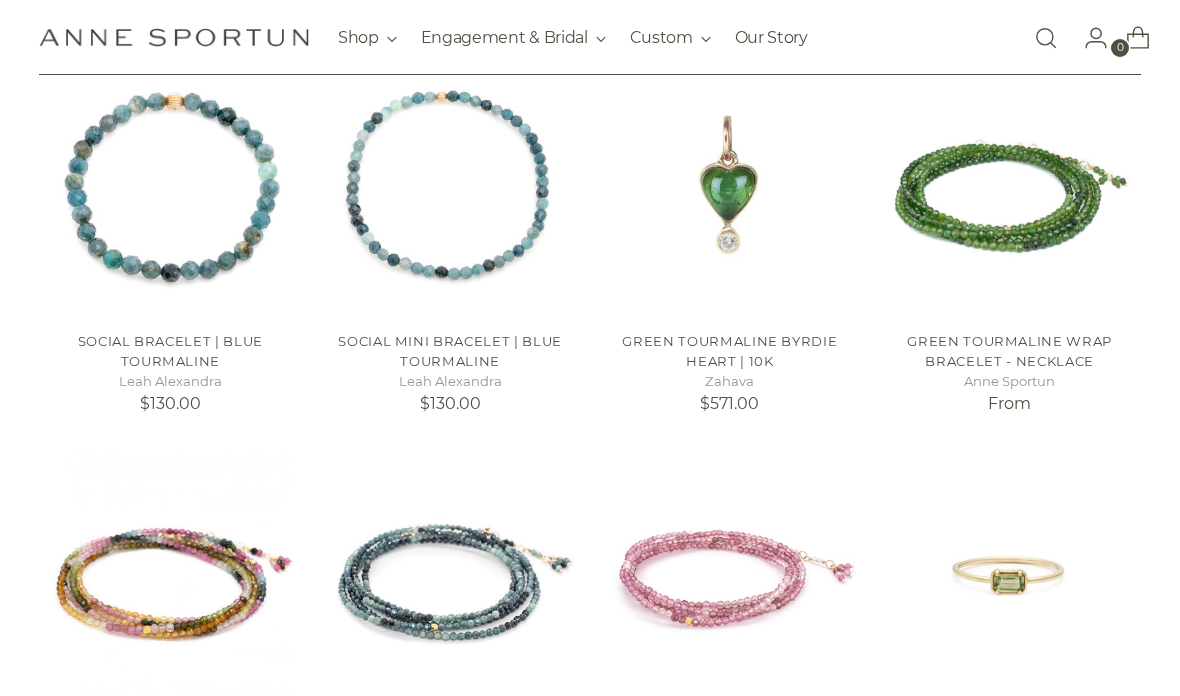click at bounding box center (1009, 185) 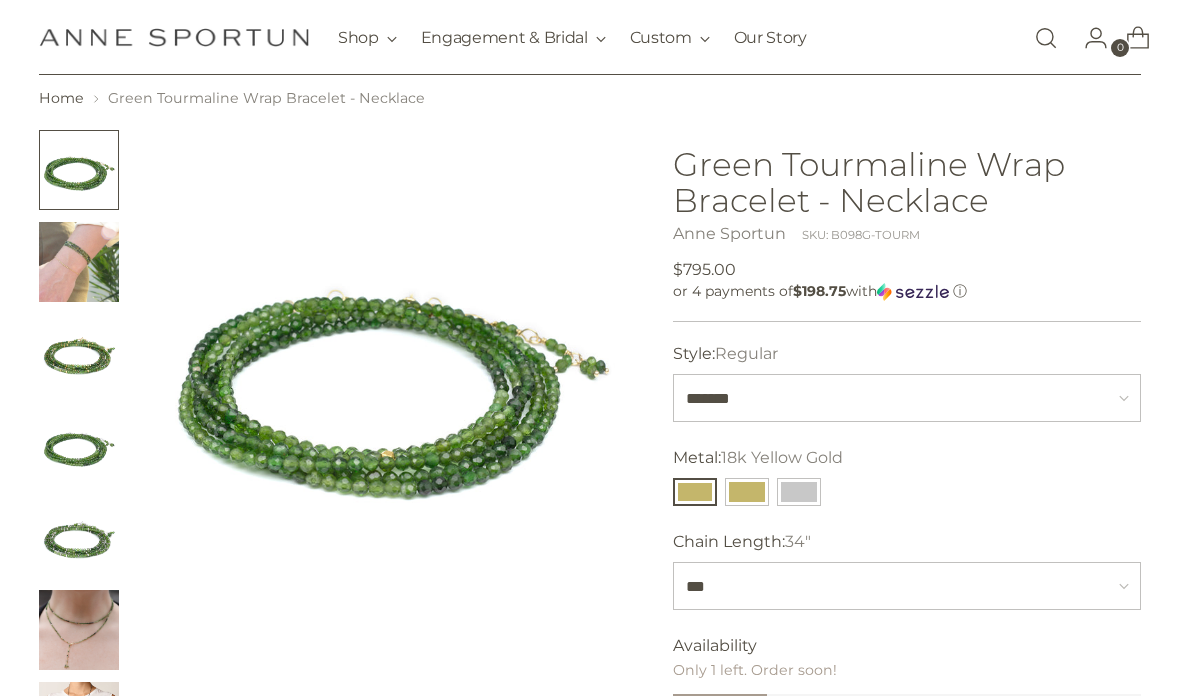 scroll, scrollTop: 68, scrollLeft: 0, axis: vertical 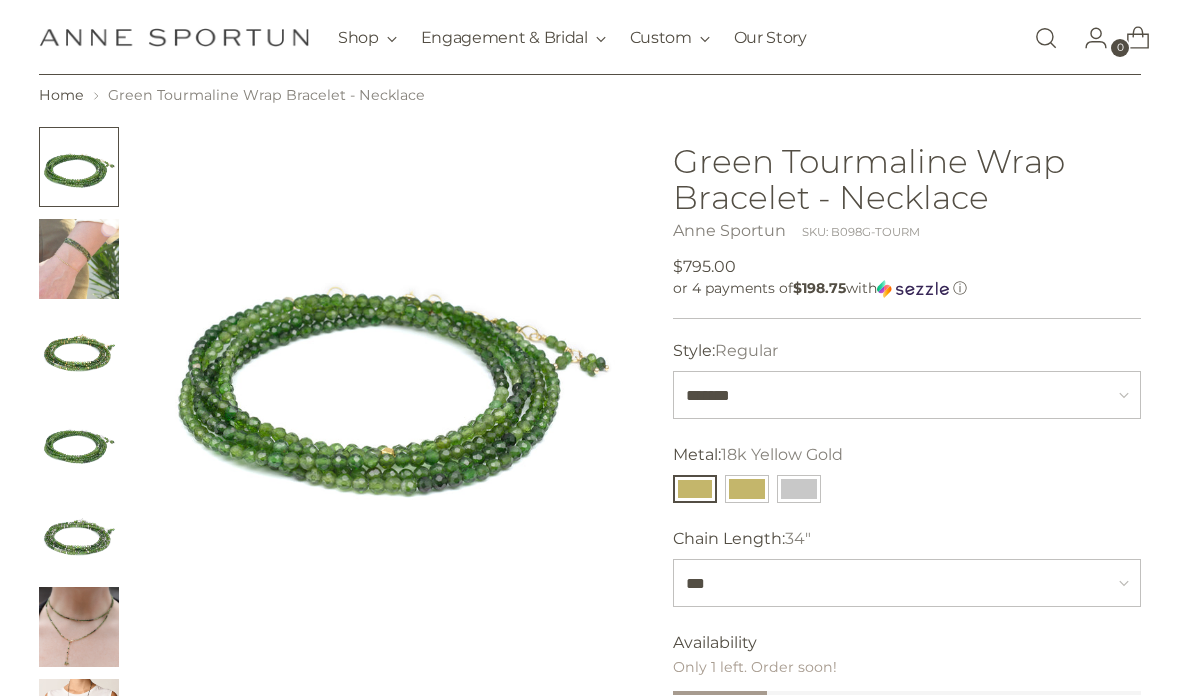 click at bounding box center (747, 489) 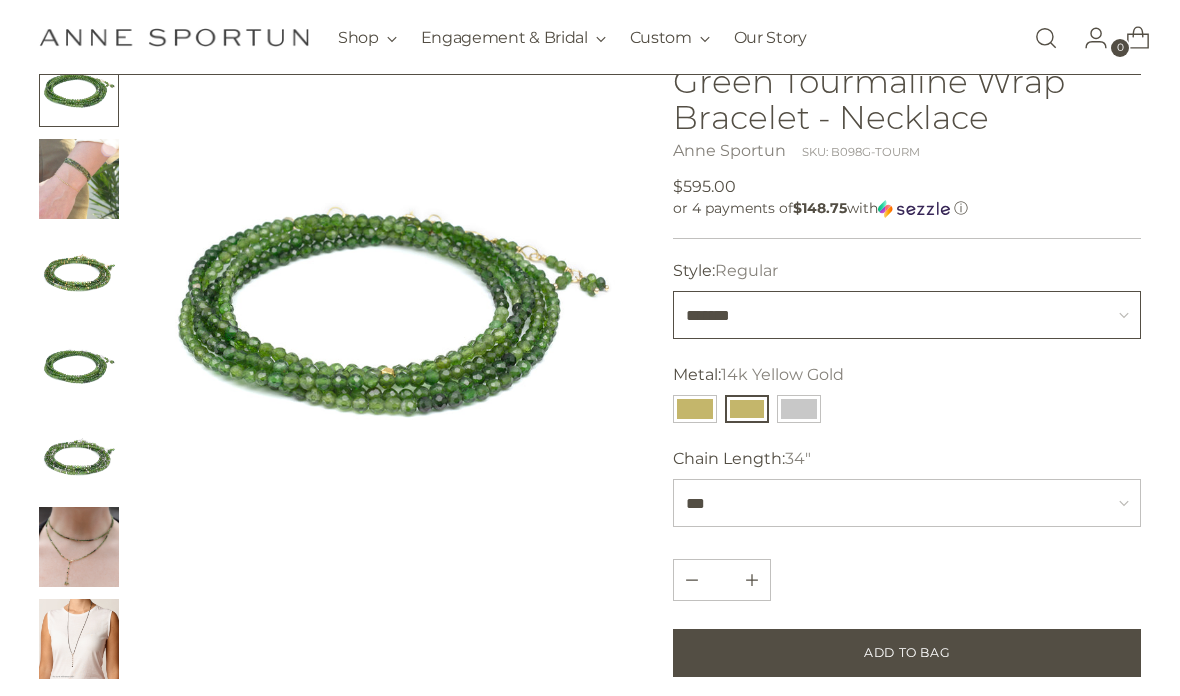 click on "******* ********" at bounding box center (907, 315) 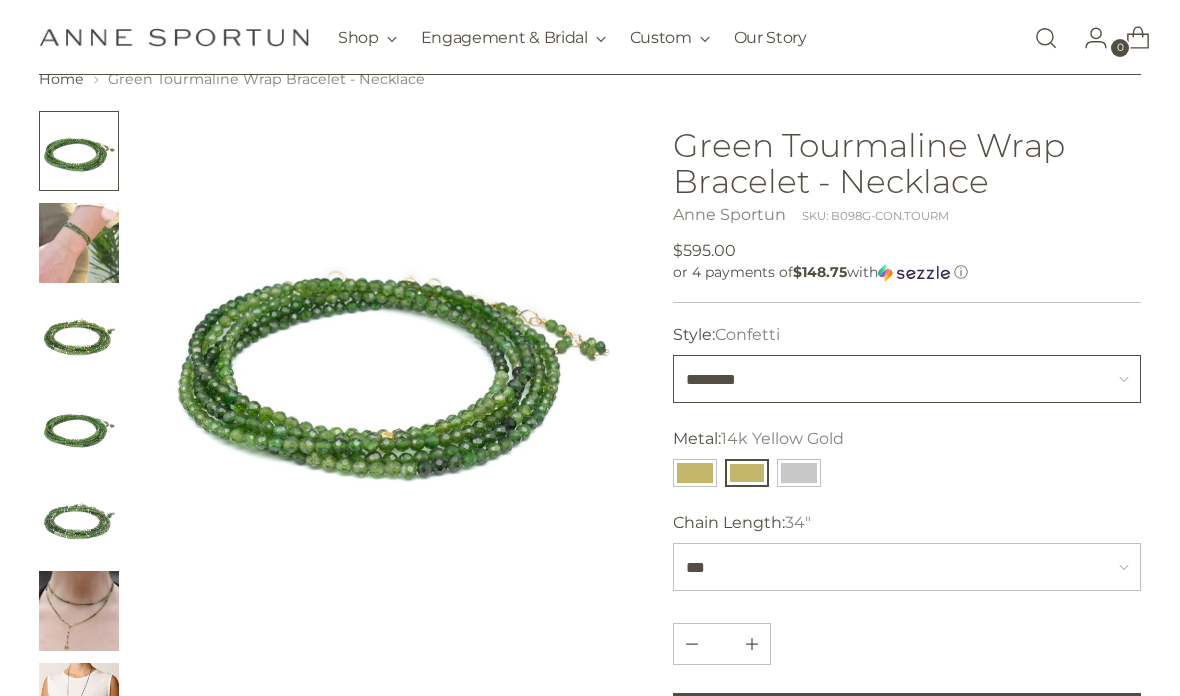 scroll, scrollTop: 64, scrollLeft: 0, axis: vertical 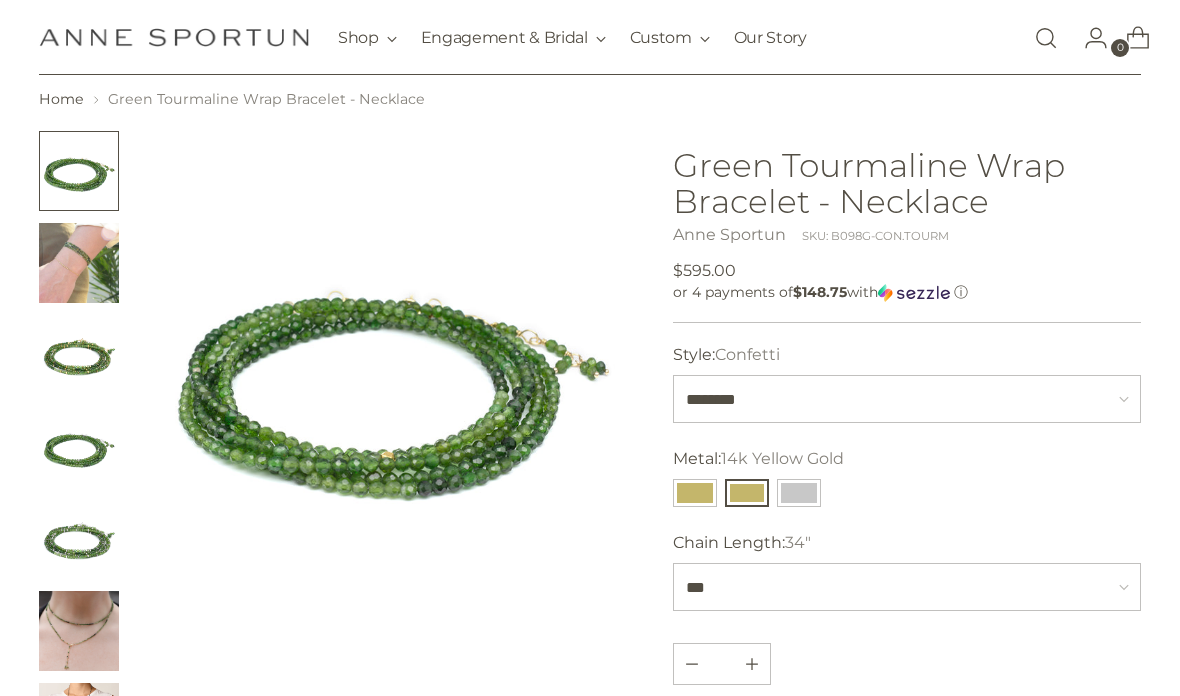 click at bounding box center (747, 493) 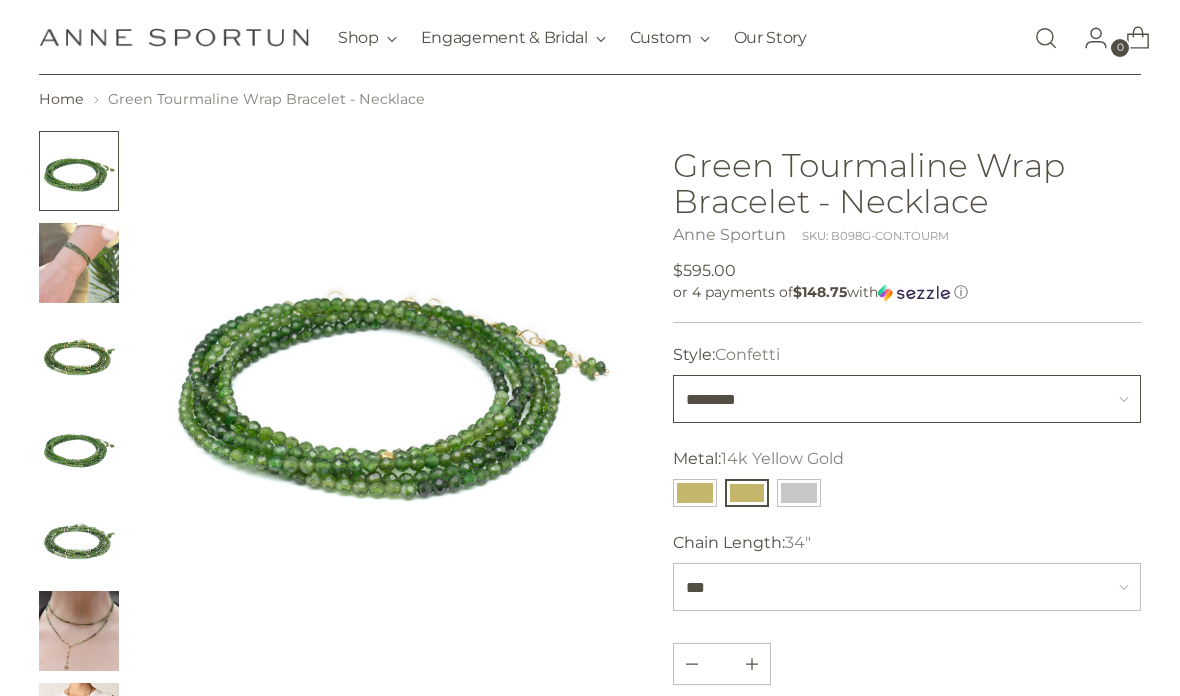 click on "******* ********" at bounding box center (907, 399) 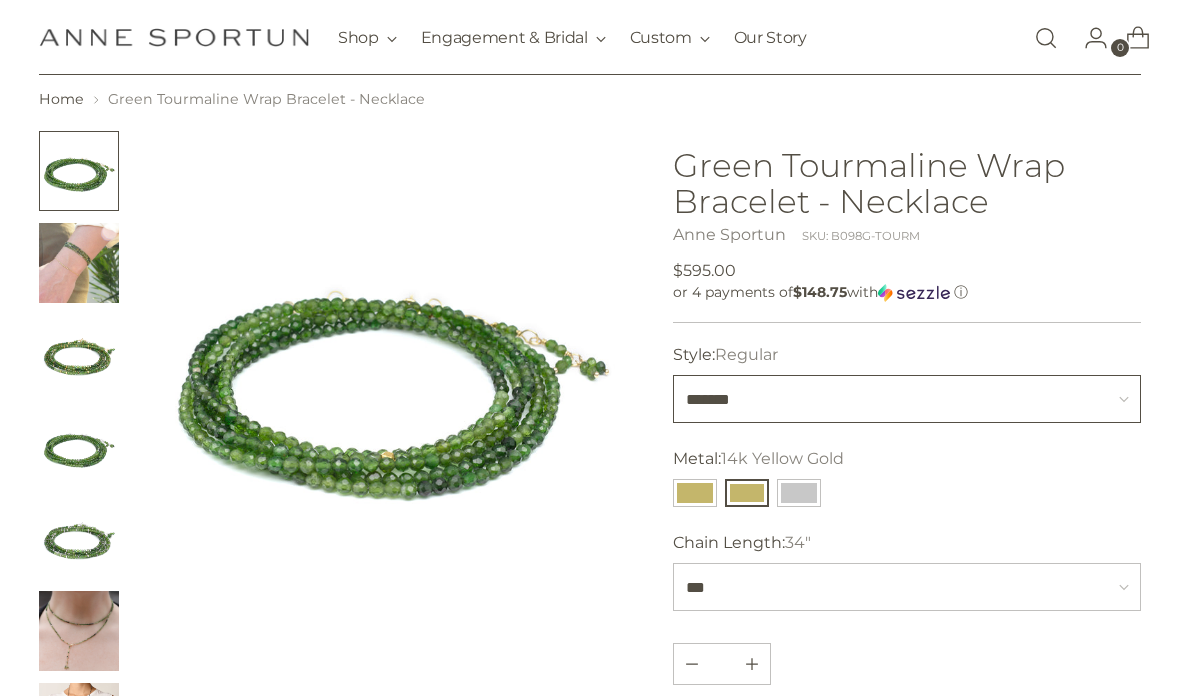 click on "******* ********" at bounding box center (907, 399) 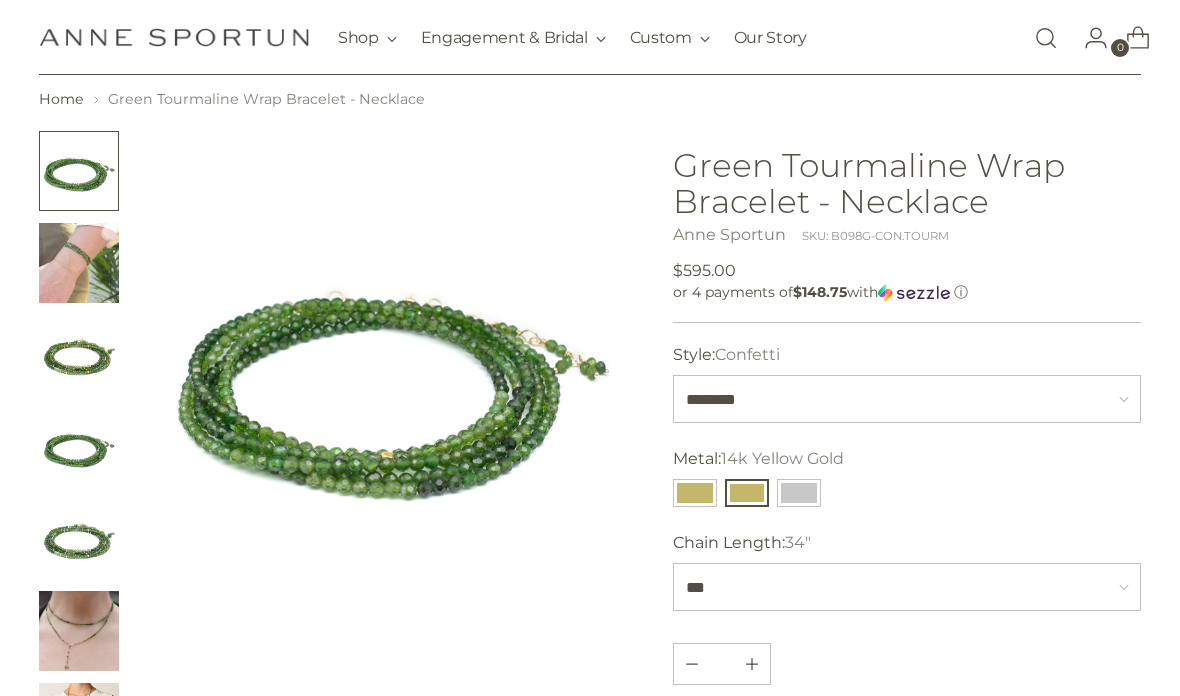 click at bounding box center (695, 493) 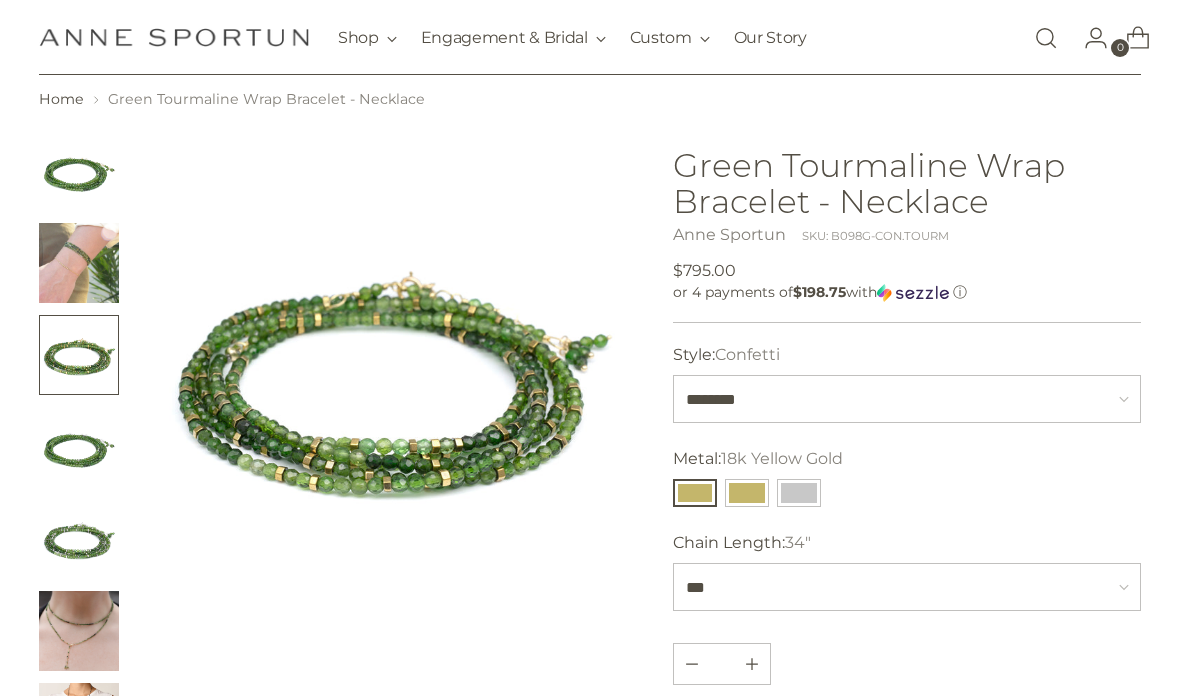 click at bounding box center (1046, 38) 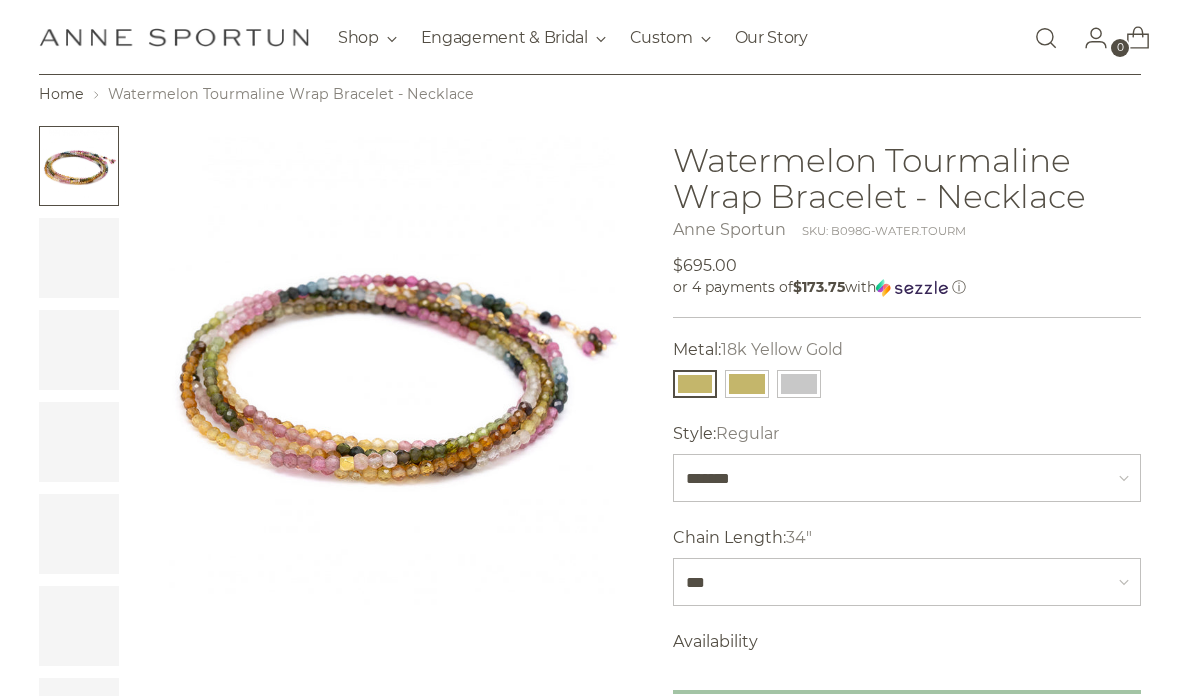 scroll, scrollTop: 94, scrollLeft: 0, axis: vertical 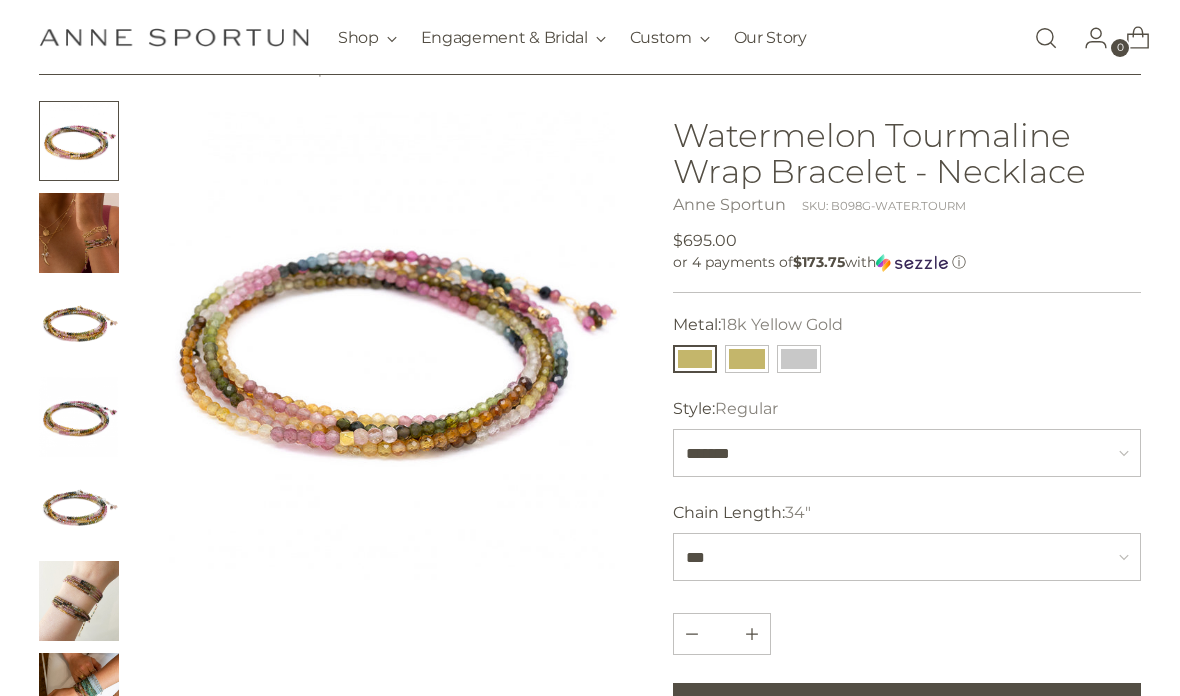 click at bounding box center [1046, 38] 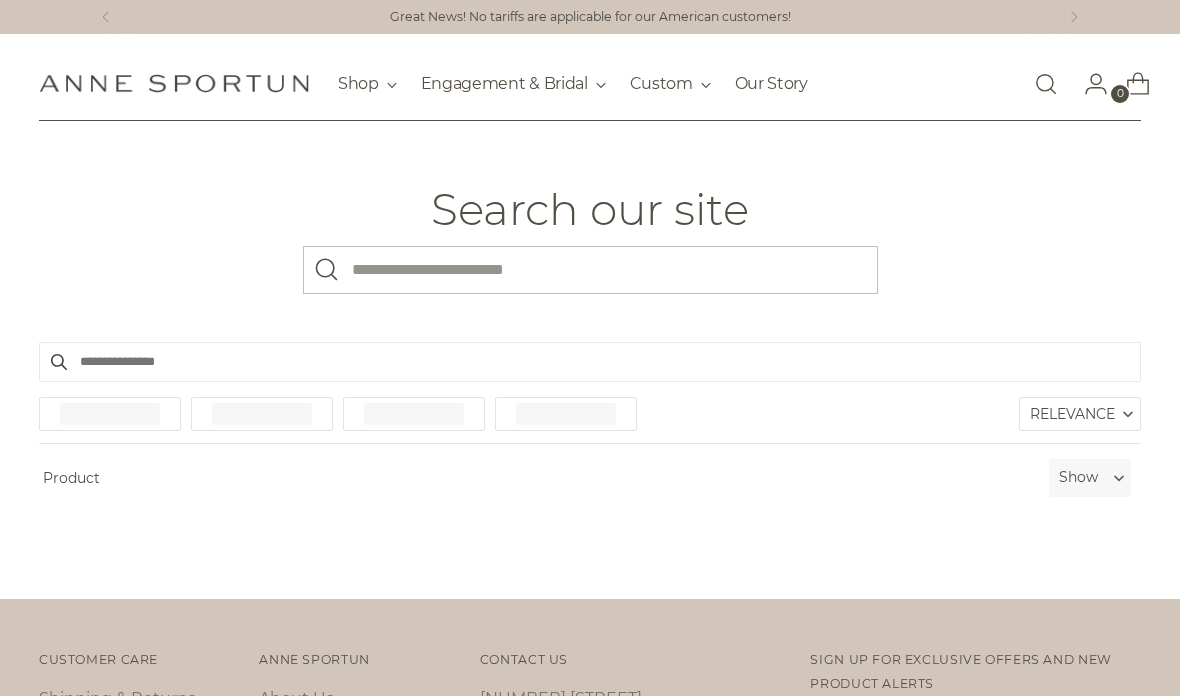 scroll, scrollTop: 0, scrollLeft: 0, axis: both 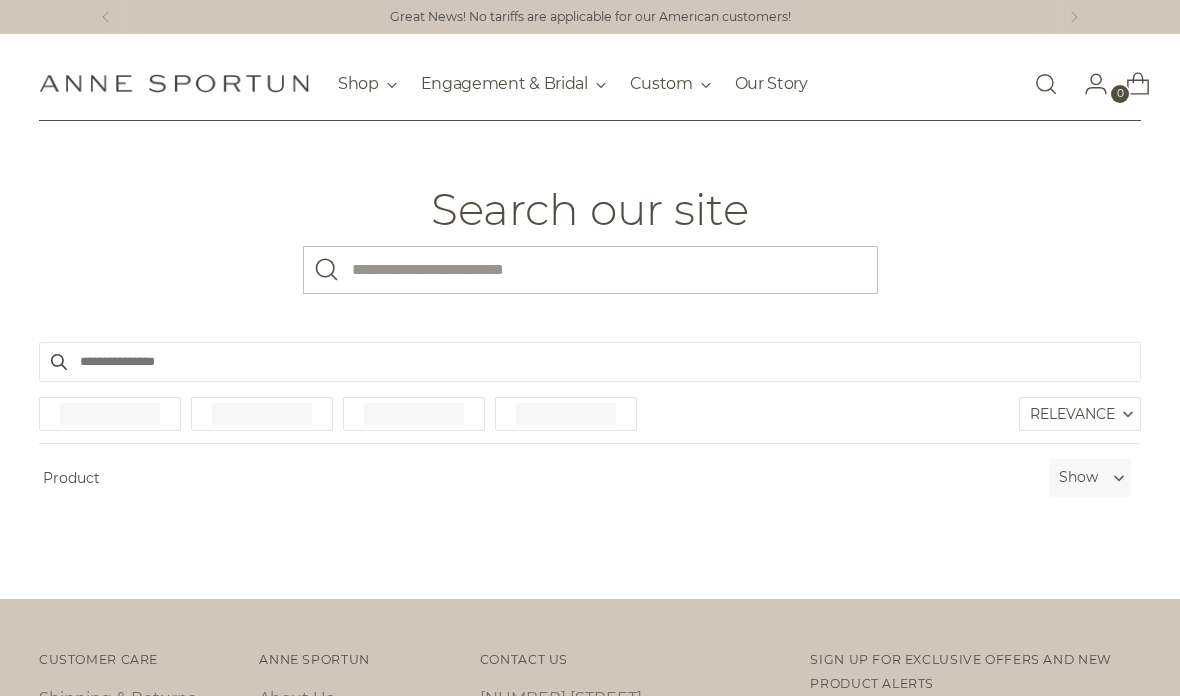 click on "What are you looking for?" at bounding box center [590, 270] 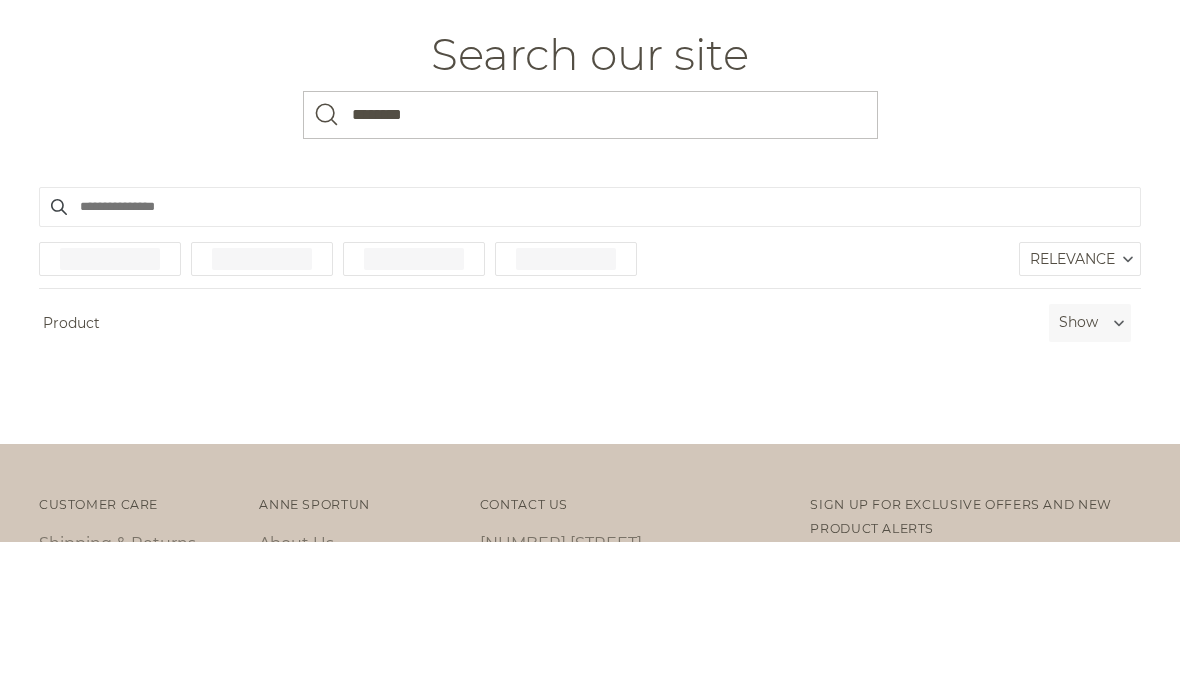 type on "*********" 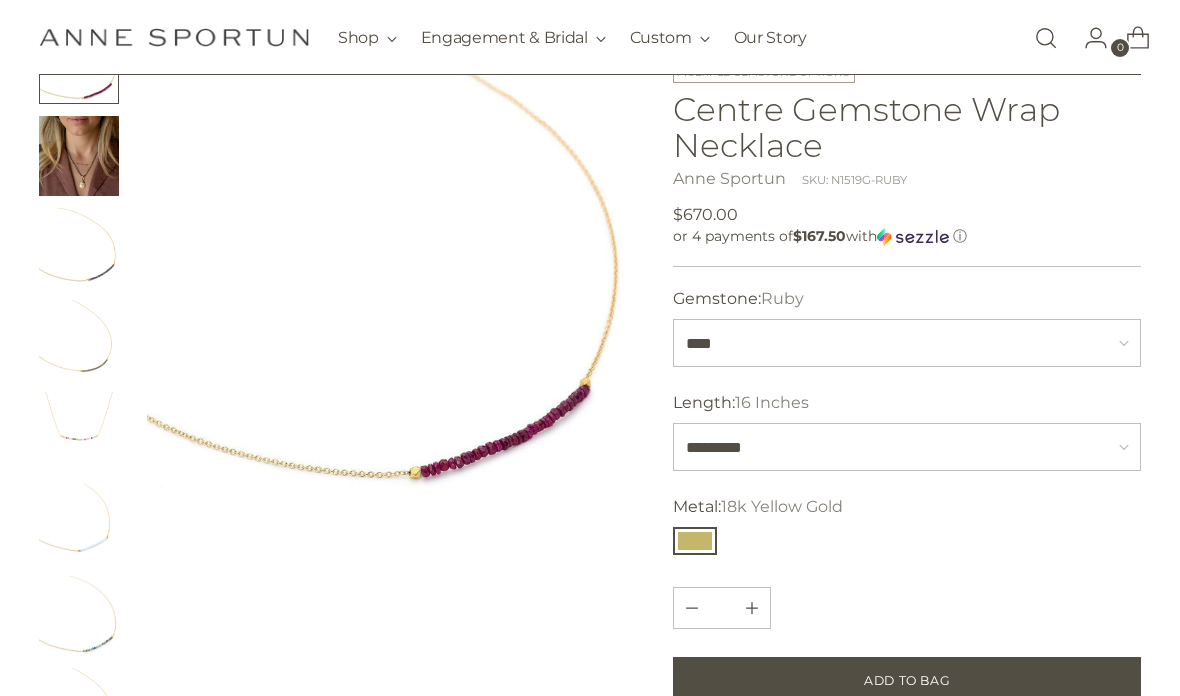 scroll, scrollTop: 158, scrollLeft: 0, axis: vertical 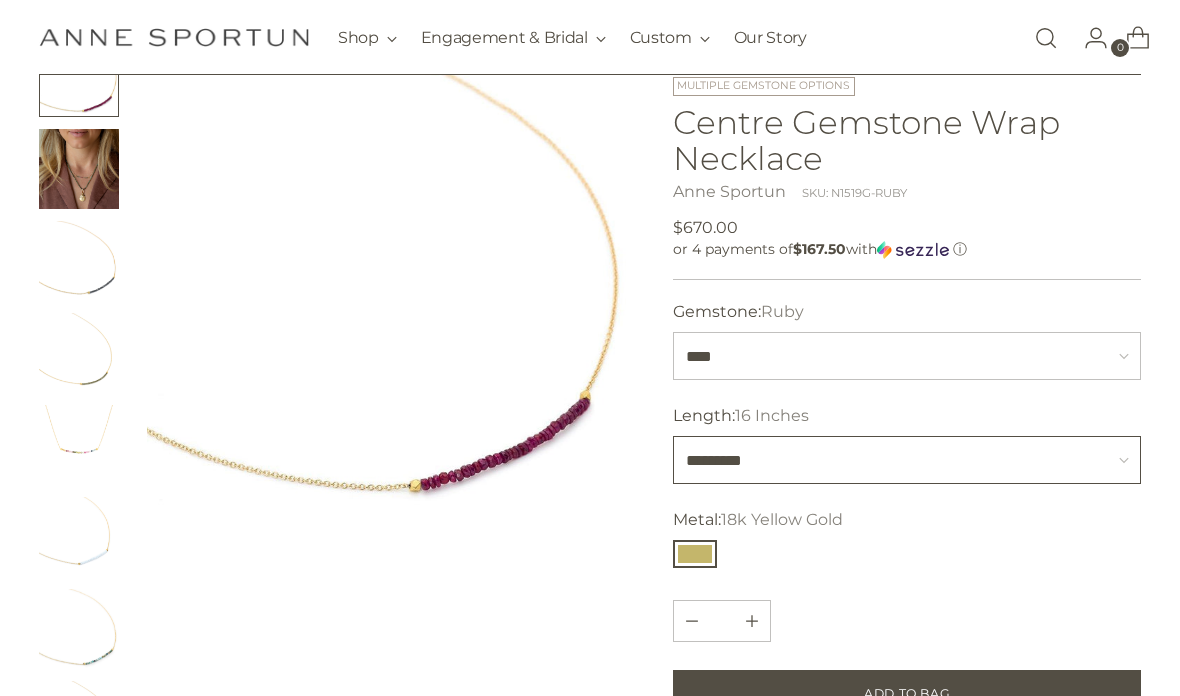 click on "**********" at bounding box center (907, 460) 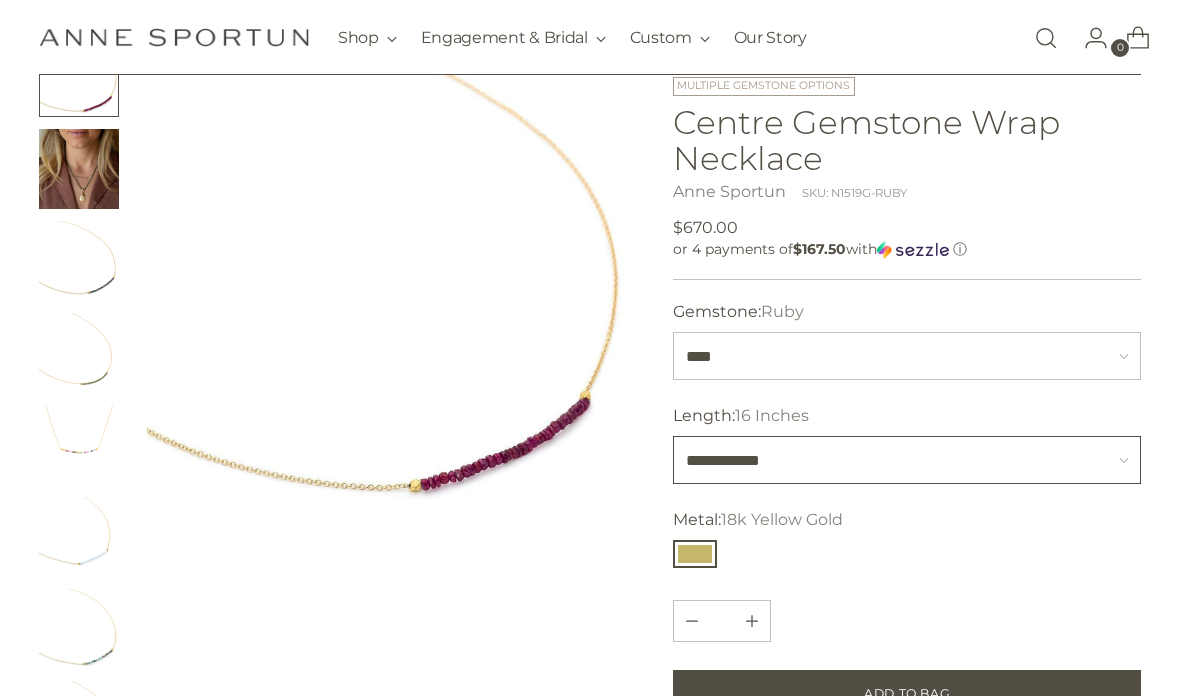 type 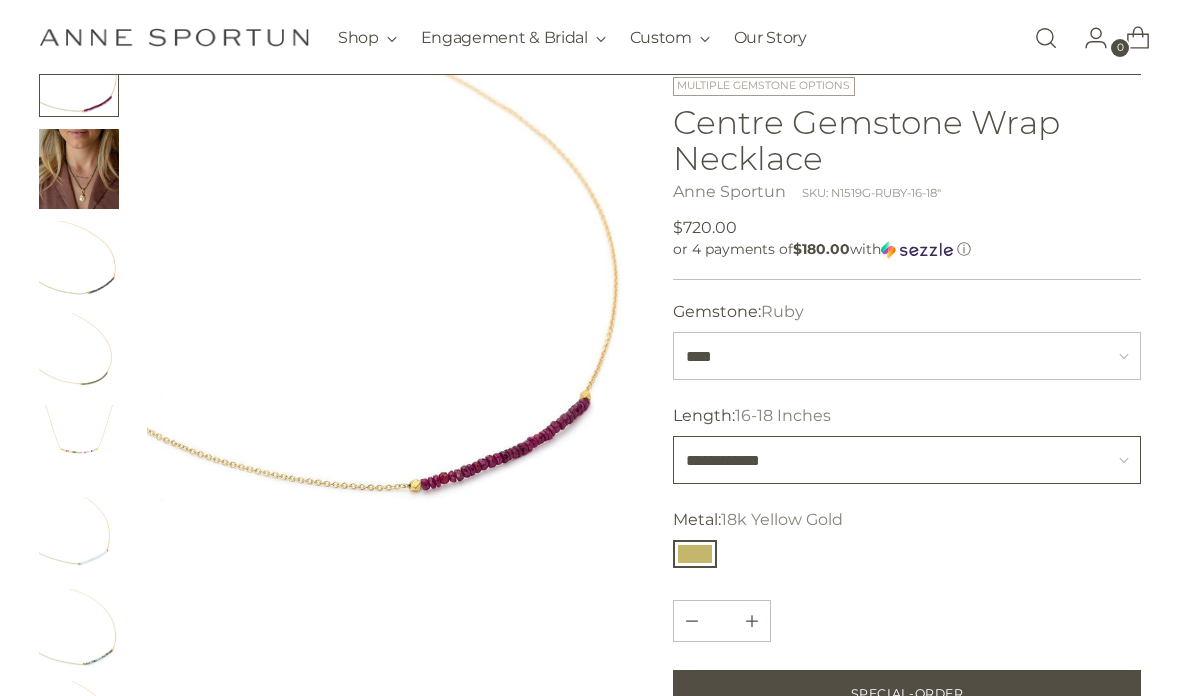 scroll, scrollTop: 119, scrollLeft: 0, axis: vertical 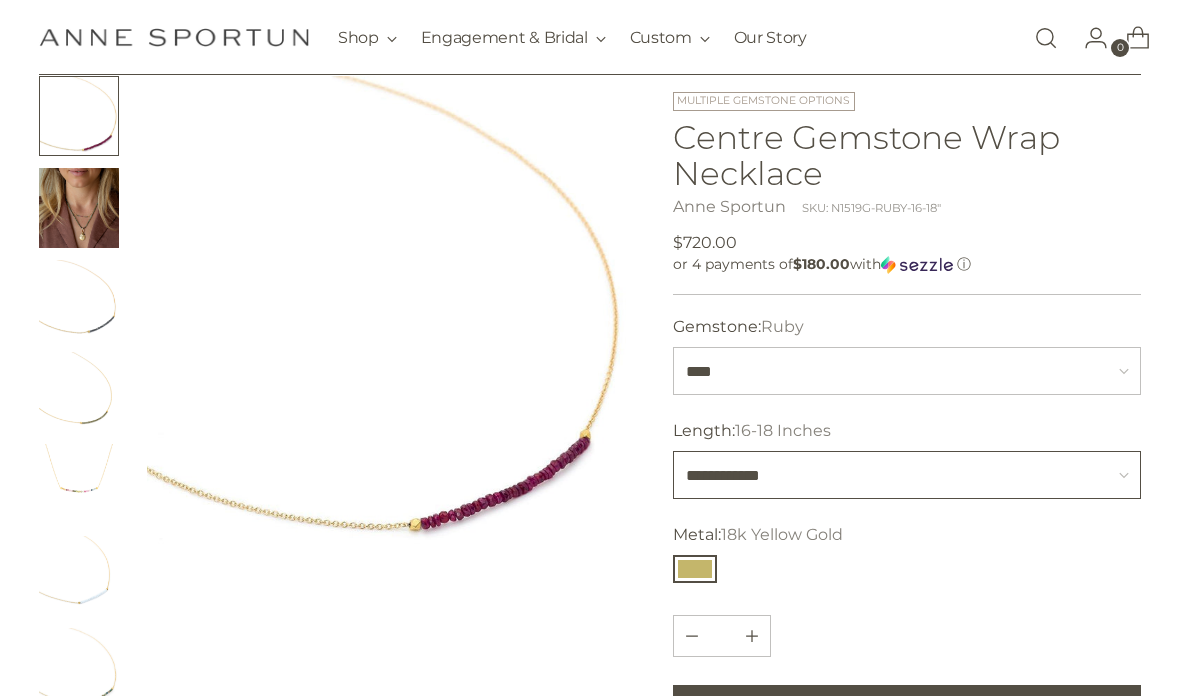 click on "**********" at bounding box center (907, 476) 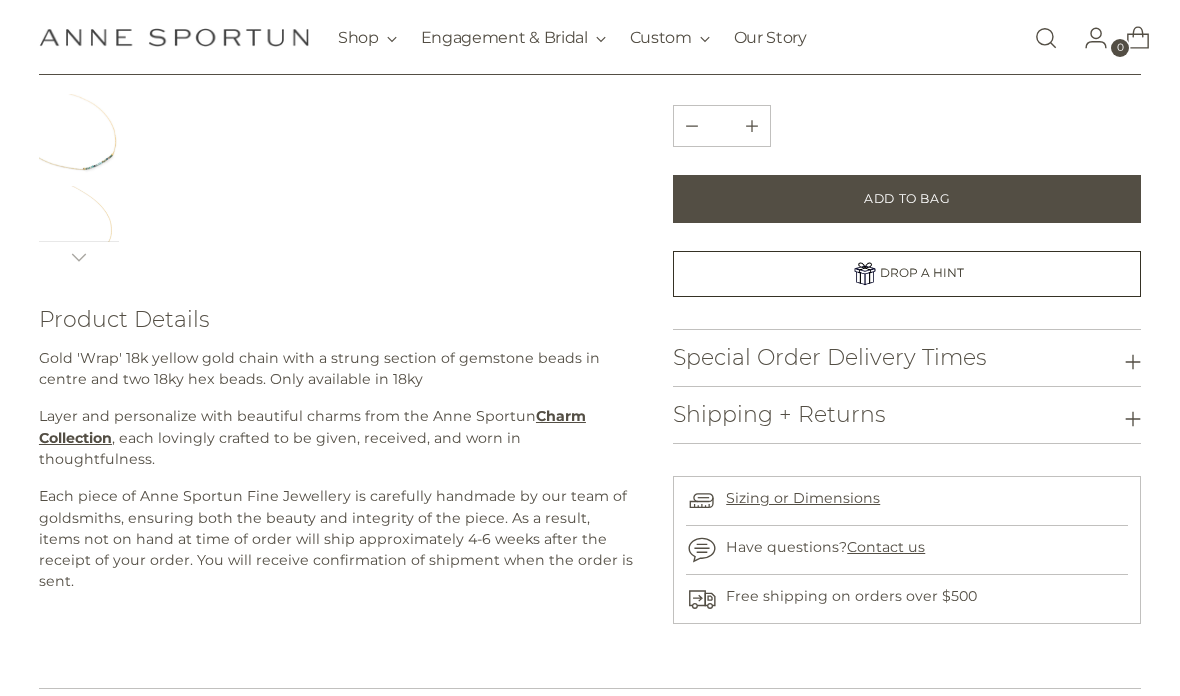 scroll, scrollTop: 675, scrollLeft: 0, axis: vertical 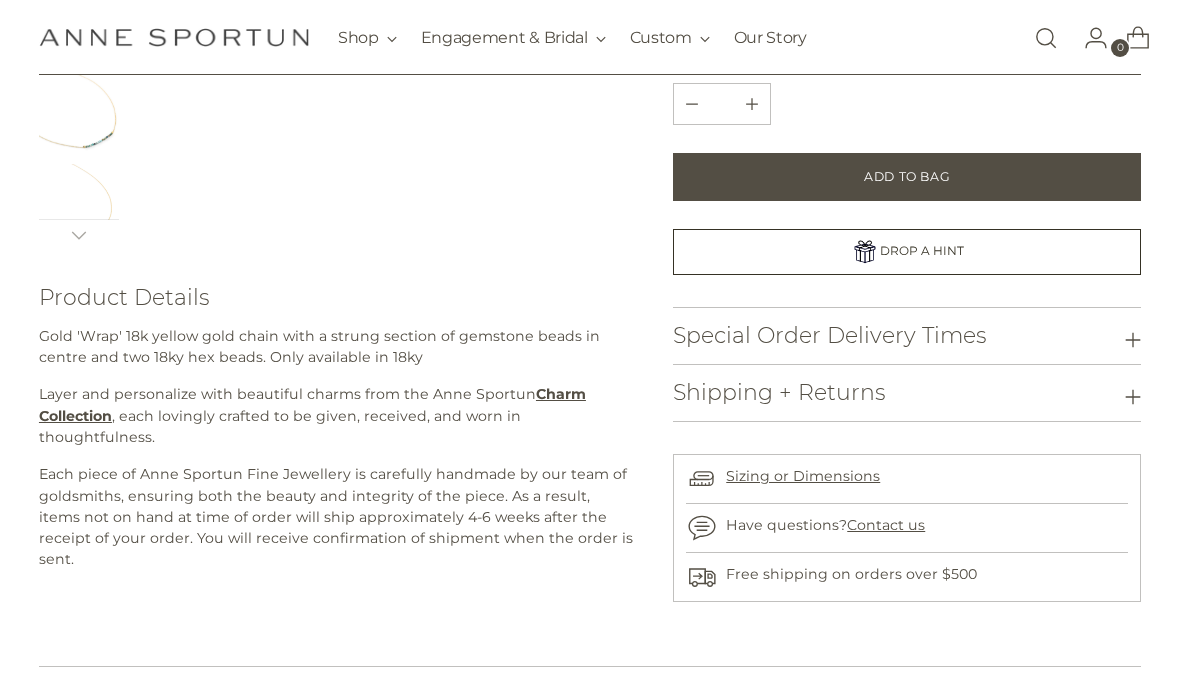 click on "Add to Bag" at bounding box center [907, 177] 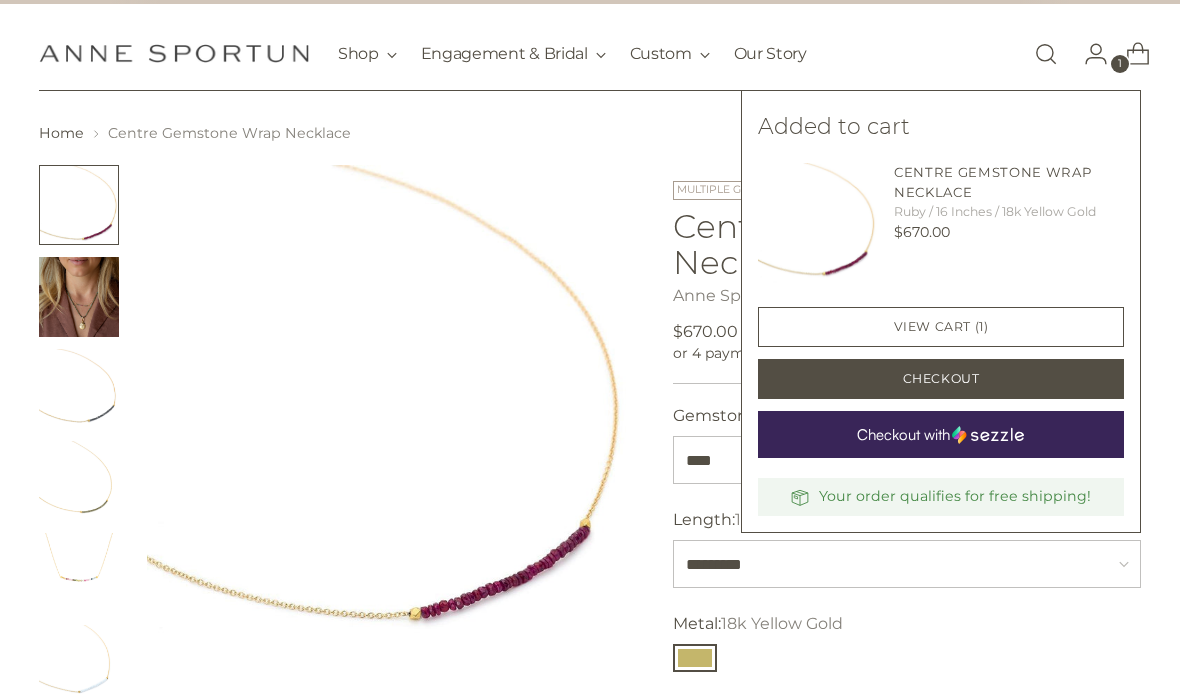 scroll, scrollTop: 0, scrollLeft: 0, axis: both 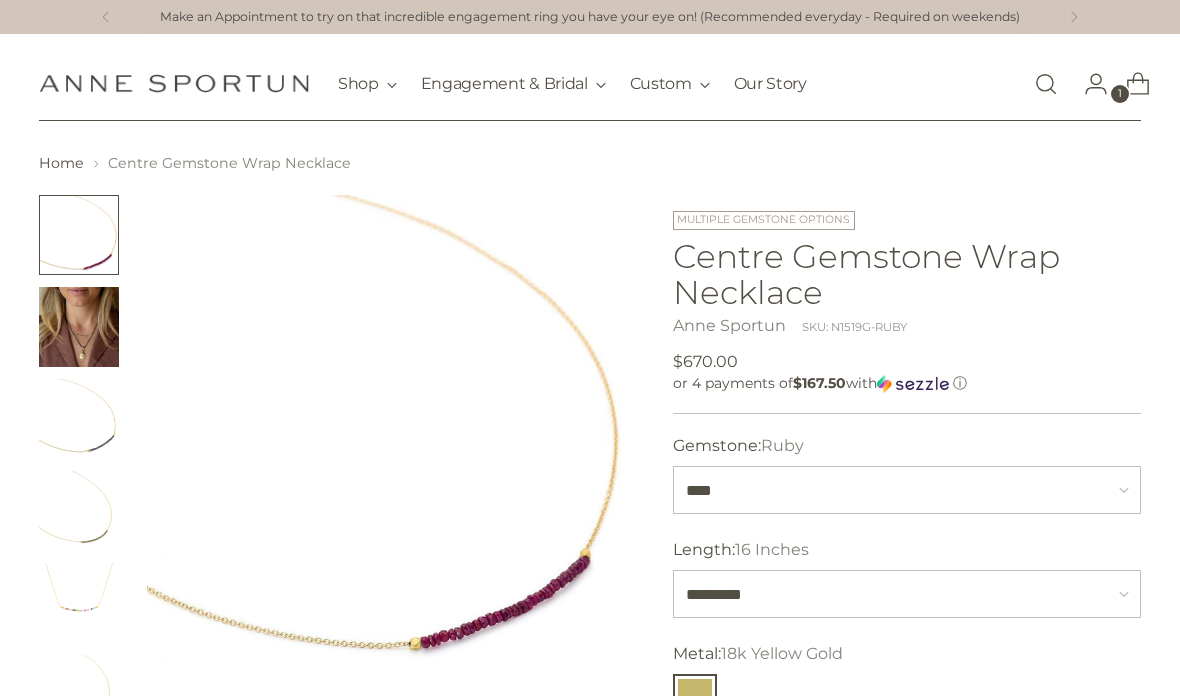 click at bounding box center [79, 327] 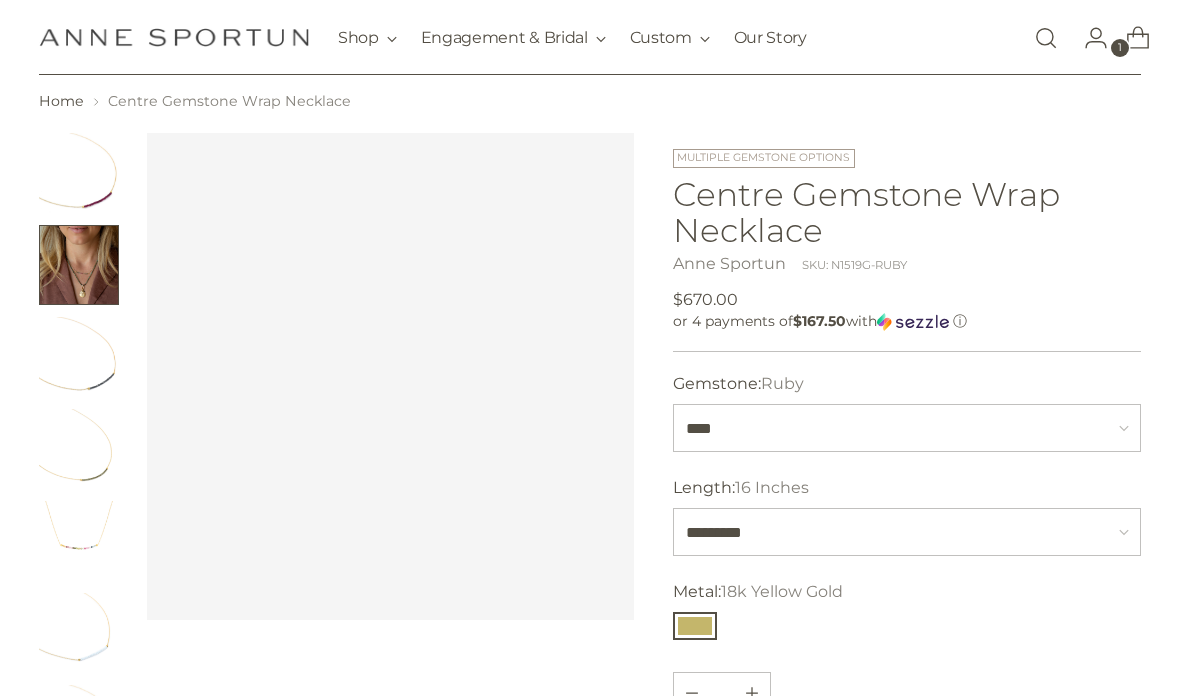 scroll, scrollTop: 63, scrollLeft: 0, axis: vertical 